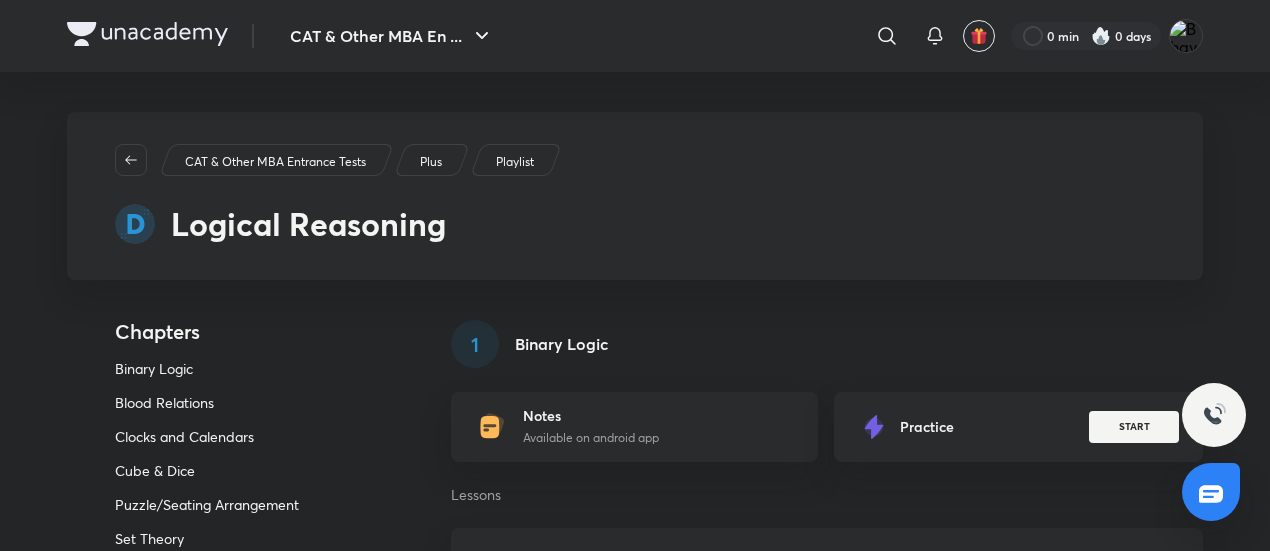 scroll, scrollTop: 8705, scrollLeft: 0, axis: vertical 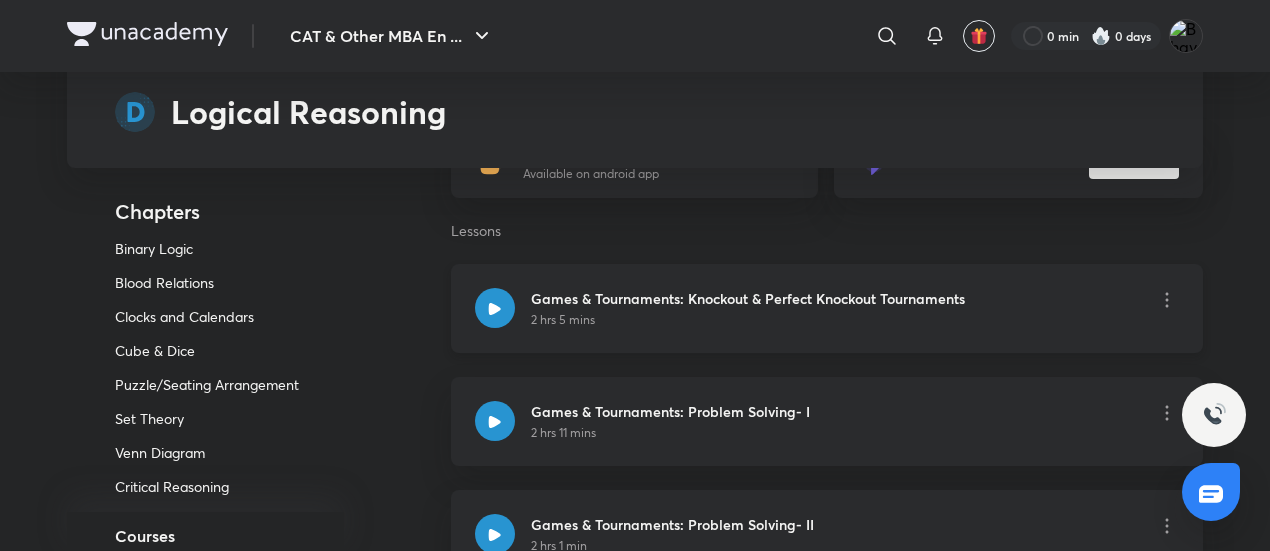 click 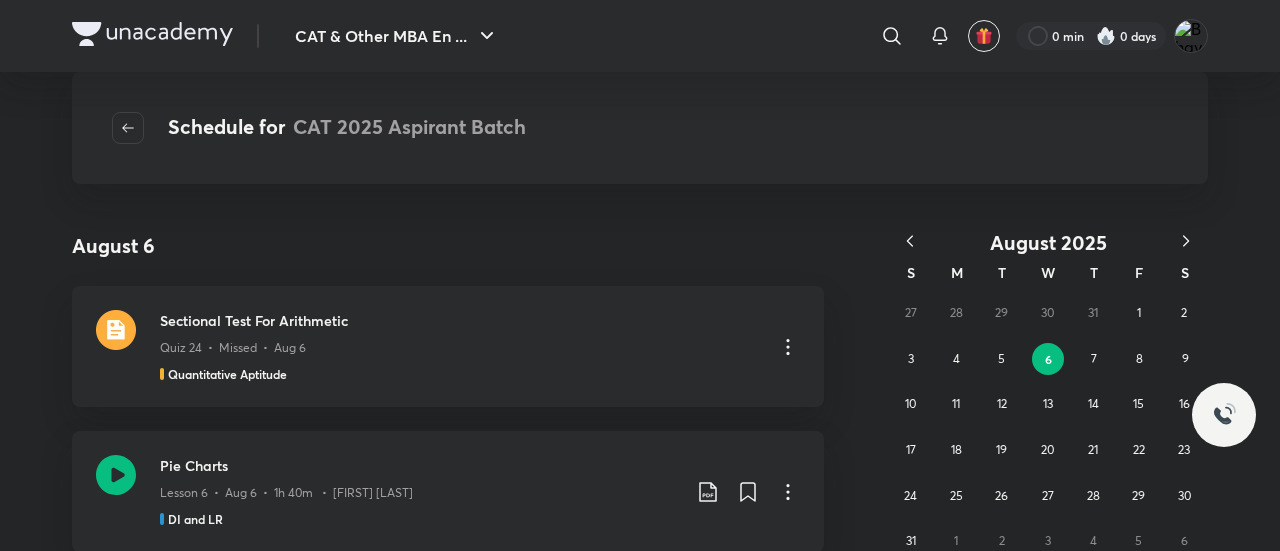 scroll, scrollTop: 0, scrollLeft: 0, axis: both 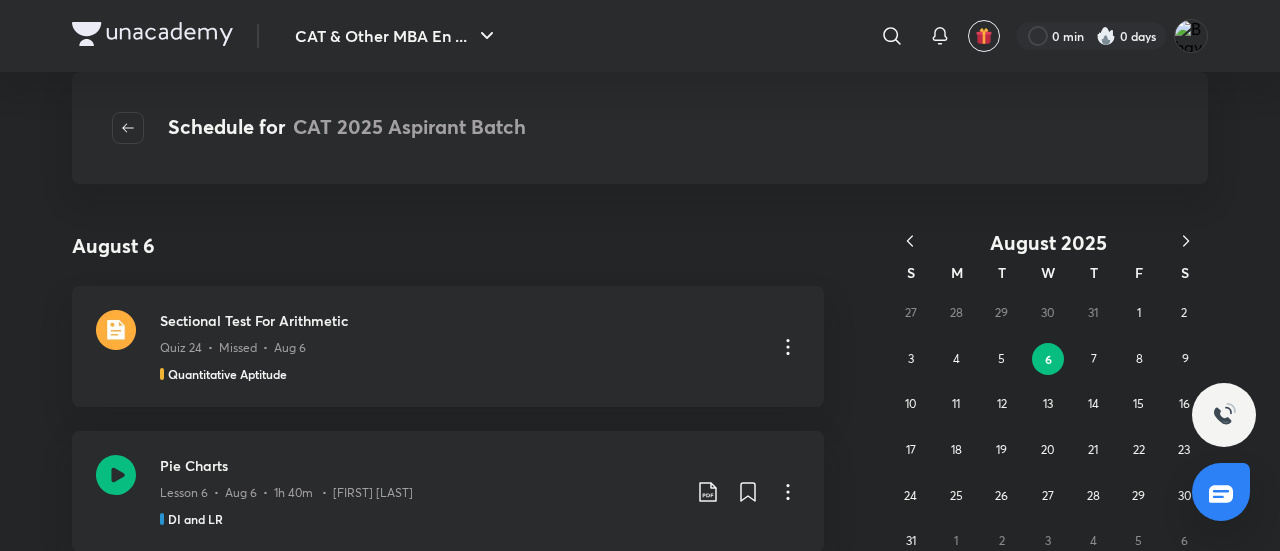 click at bounding box center (152, 34) 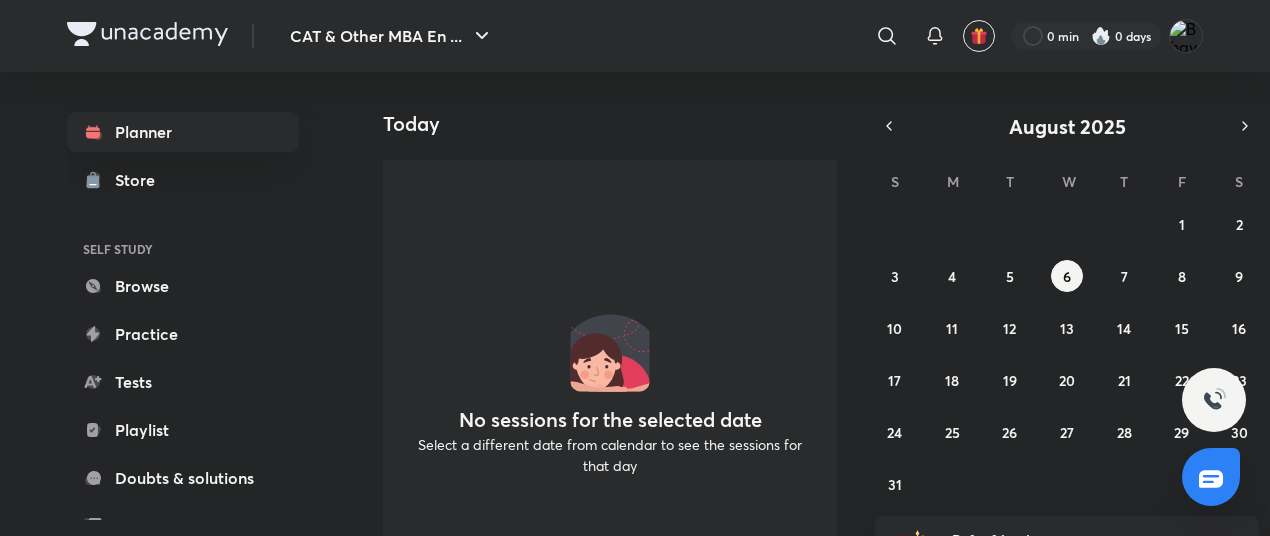 scroll, scrollTop: 0, scrollLeft: 0, axis: both 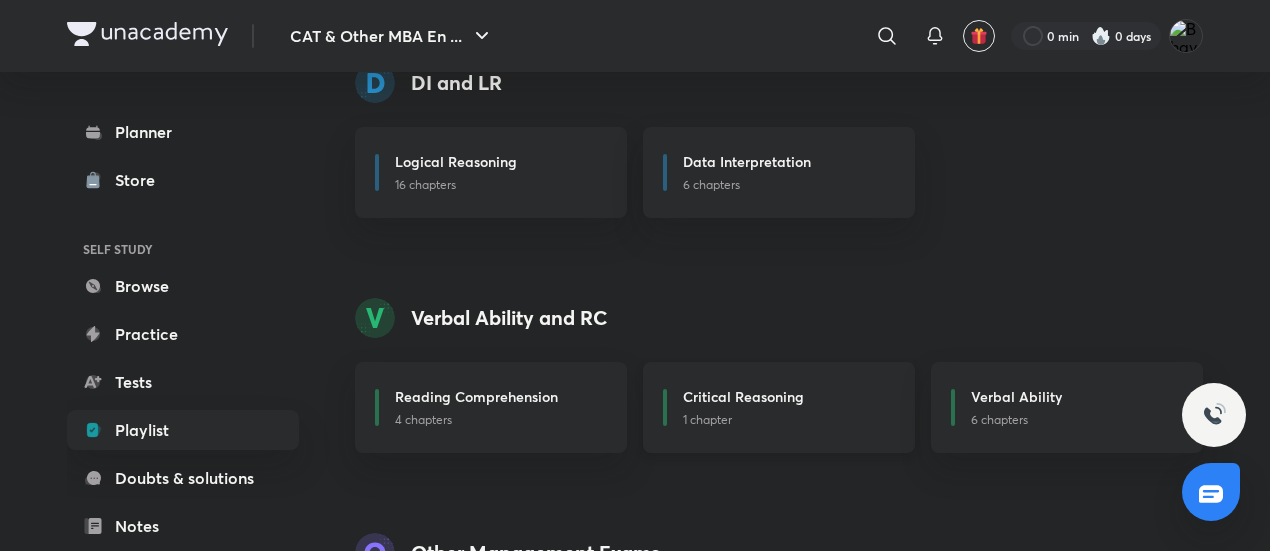 click on "Critical Reasoning" at bounding box center (743, 396) 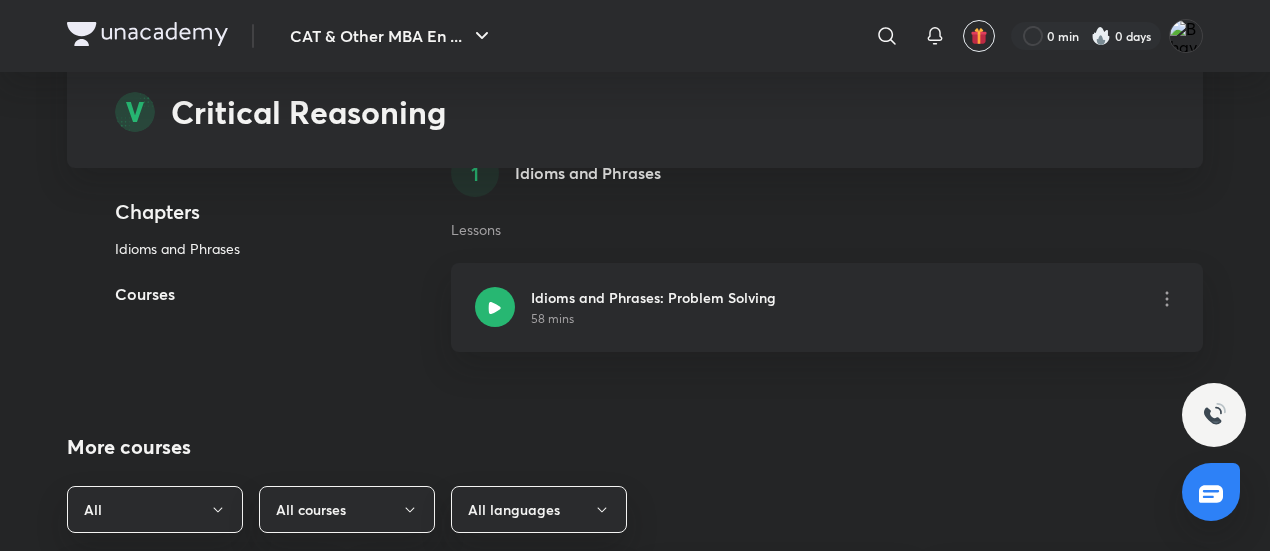 scroll, scrollTop: 100, scrollLeft: 0, axis: vertical 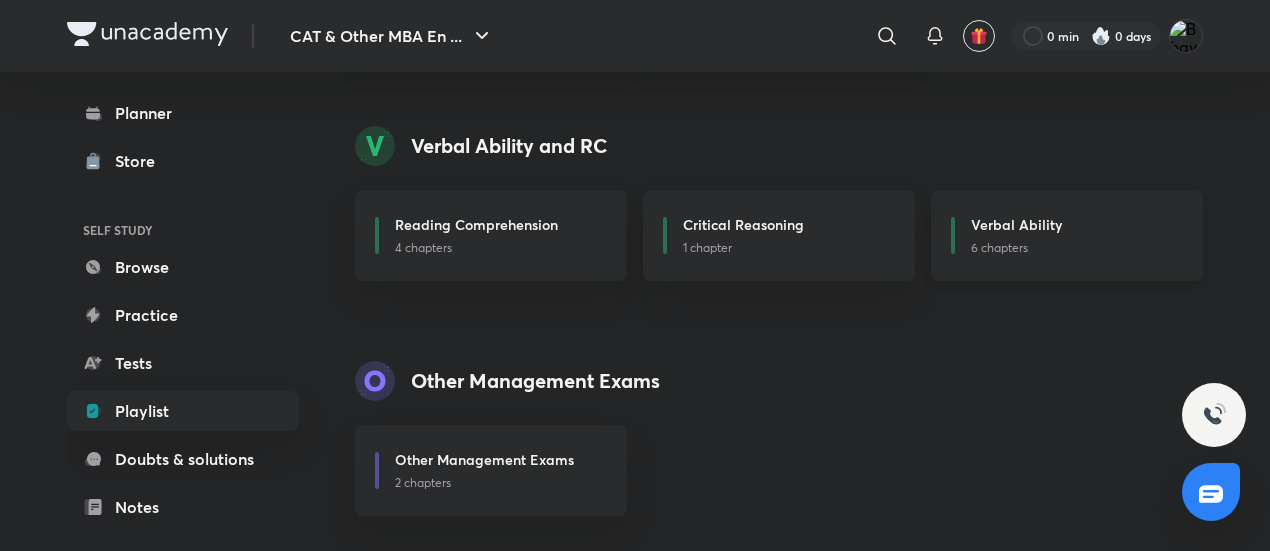 click on "Verbal Ability 6 chapters" at bounding box center [1067, 235] 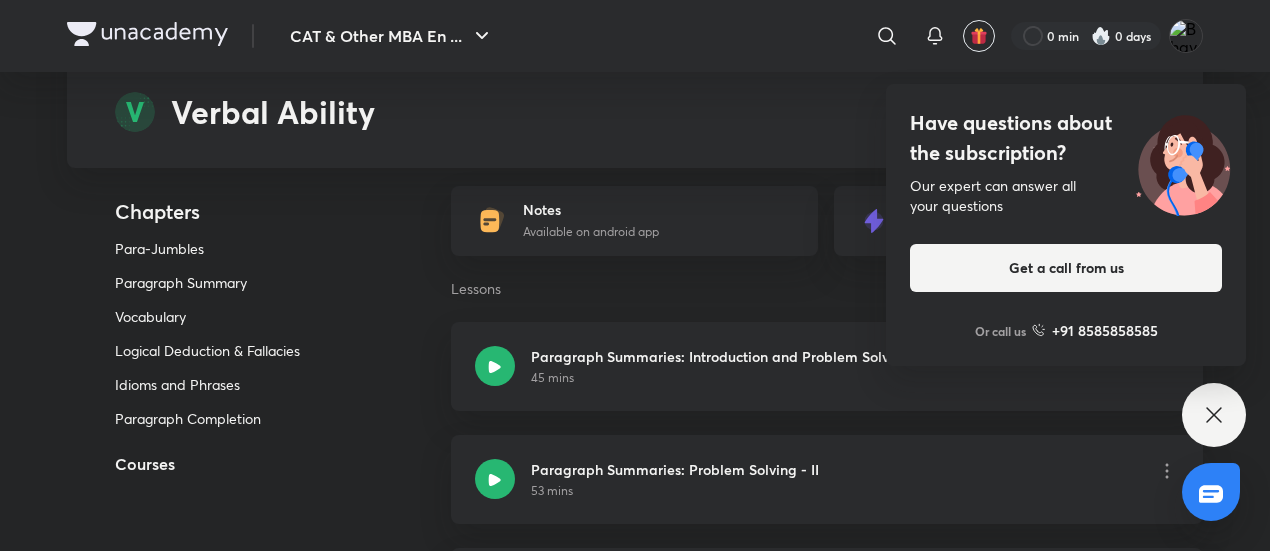 scroll, scrollTop: 1500, scrollLeft: 0, axis: vertical 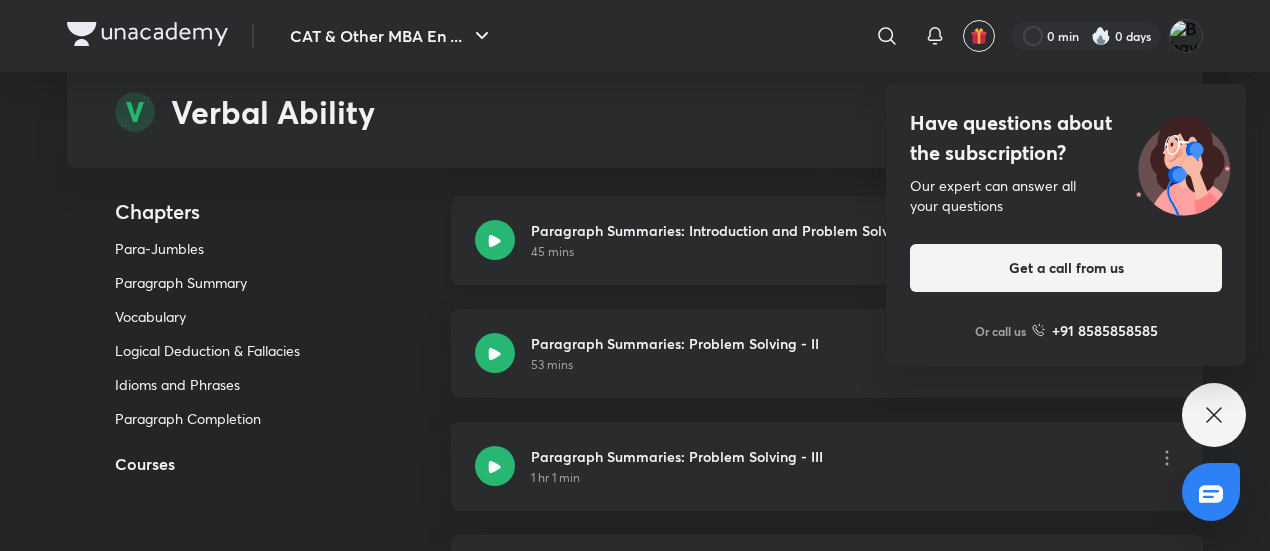 click 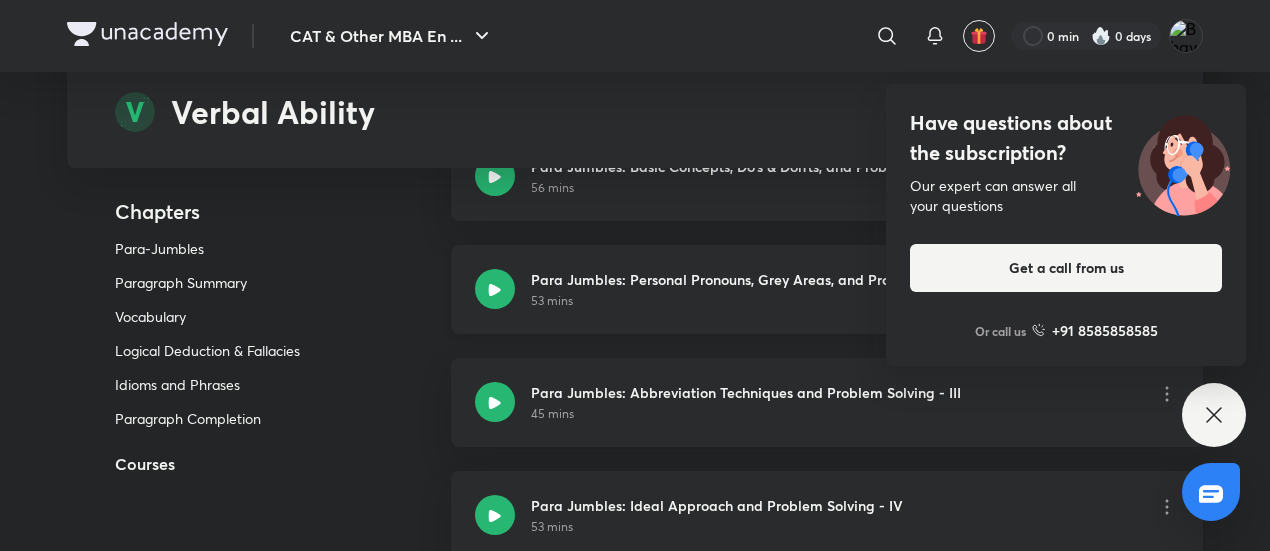 scroll, scrollTop: 400, scrollLeft: 0, axis: vertical 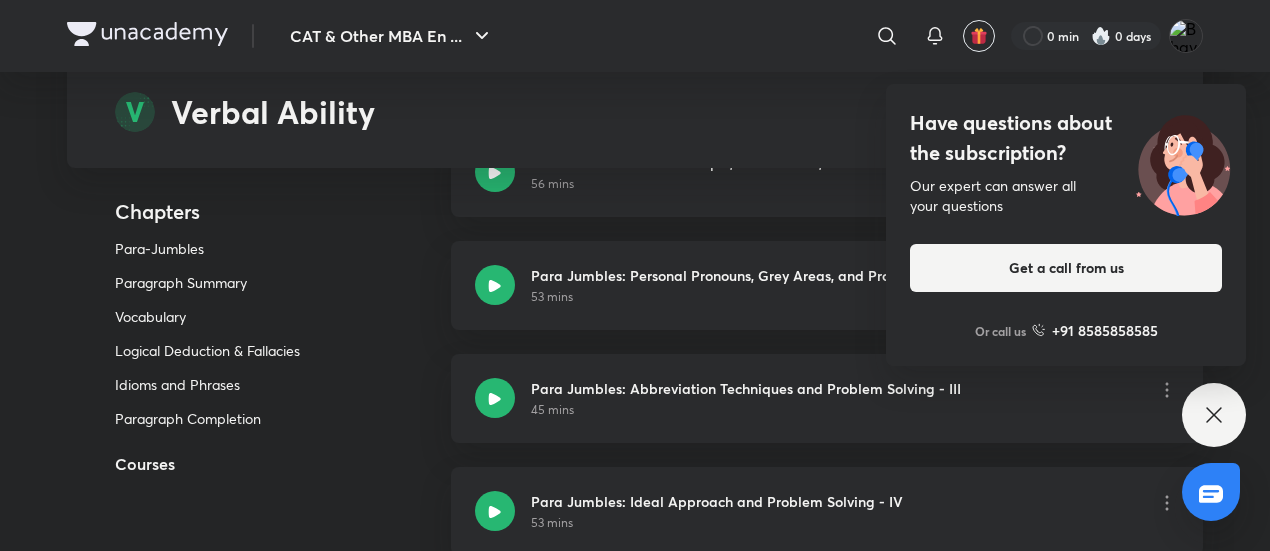 click 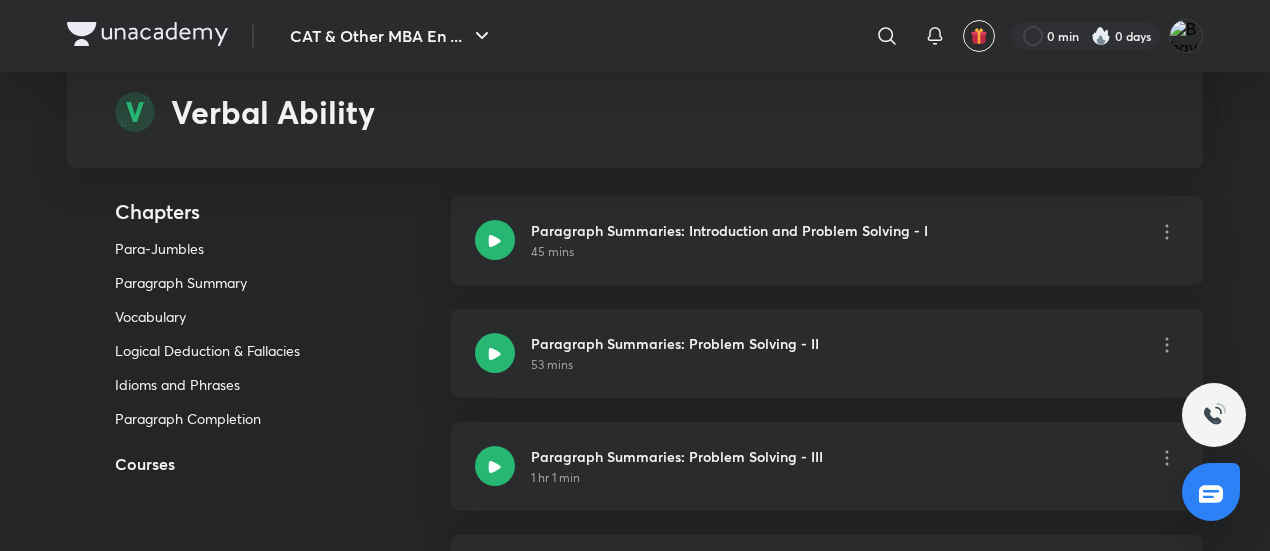 scroll, scrollTop: 1300, scrollLeft: 0, axis: vertical 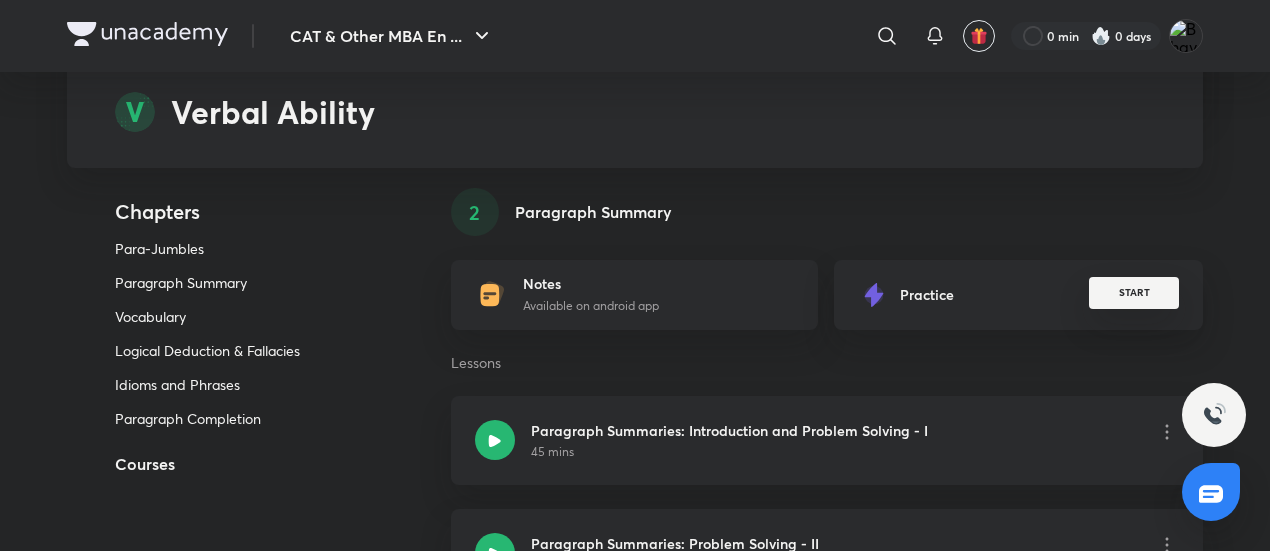click on "START" at bounding box center [1134, 293] 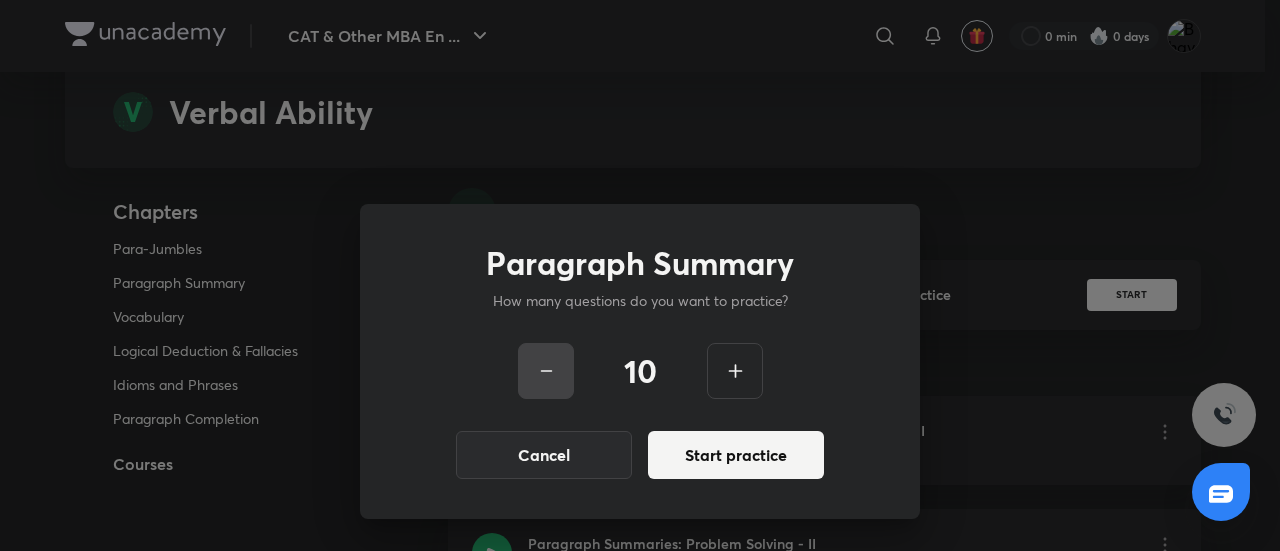 click at bounding box center (546, 371) 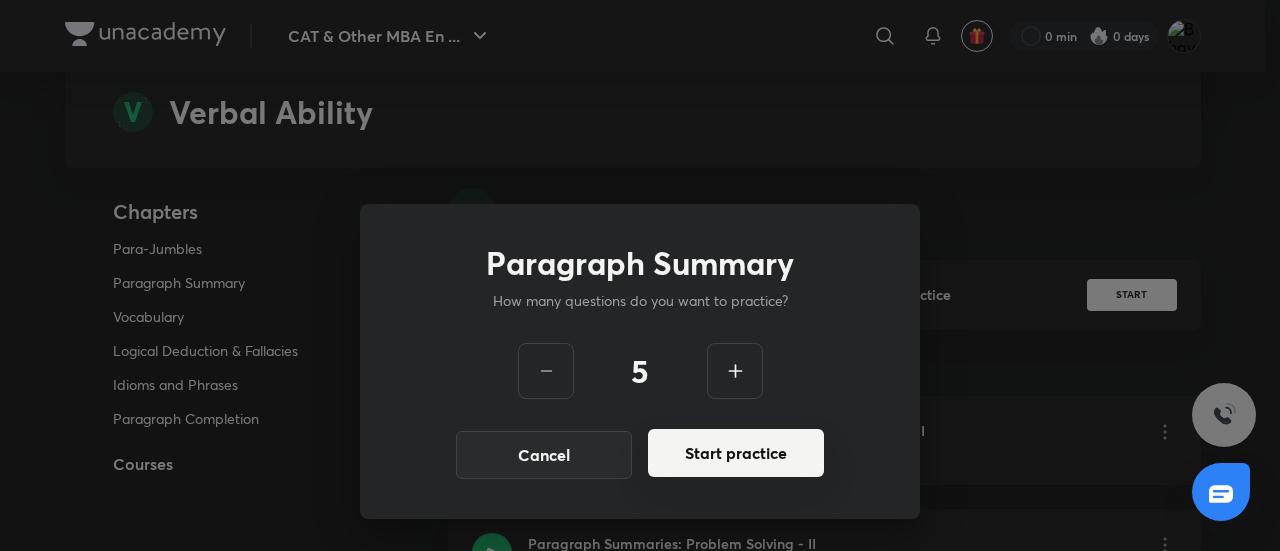 click on "Start practice" at bounding box center (736, 453) 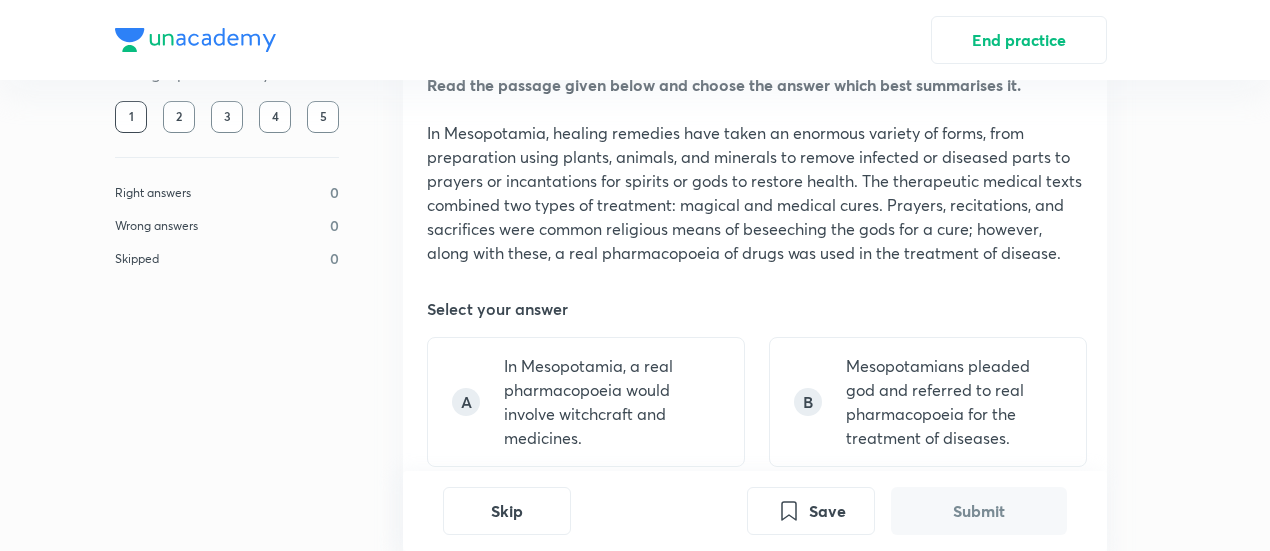 scroll, scrollTop: 0, scrollLeft: 0, axis: both 